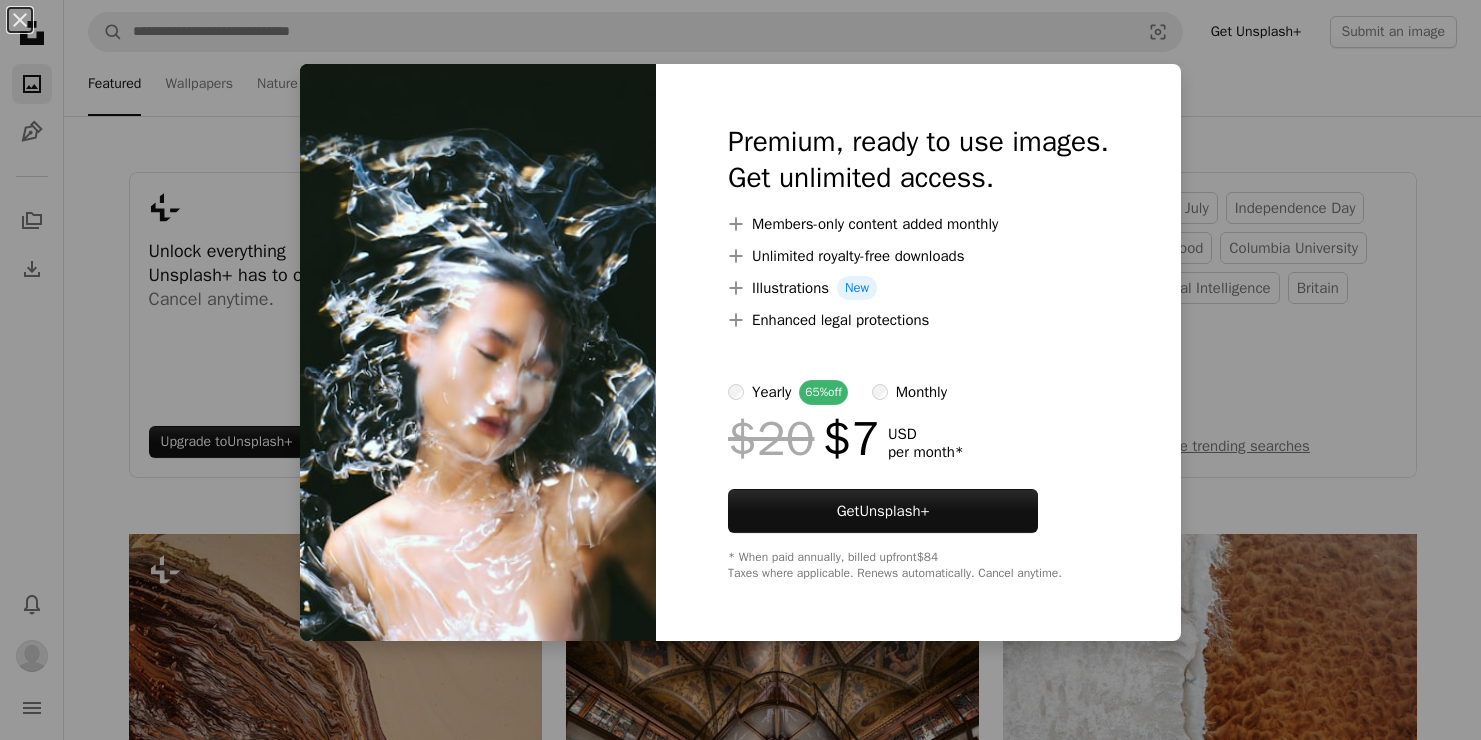 scroll, scrollTop: 2800, scrollLeft: 0, axis: vertical 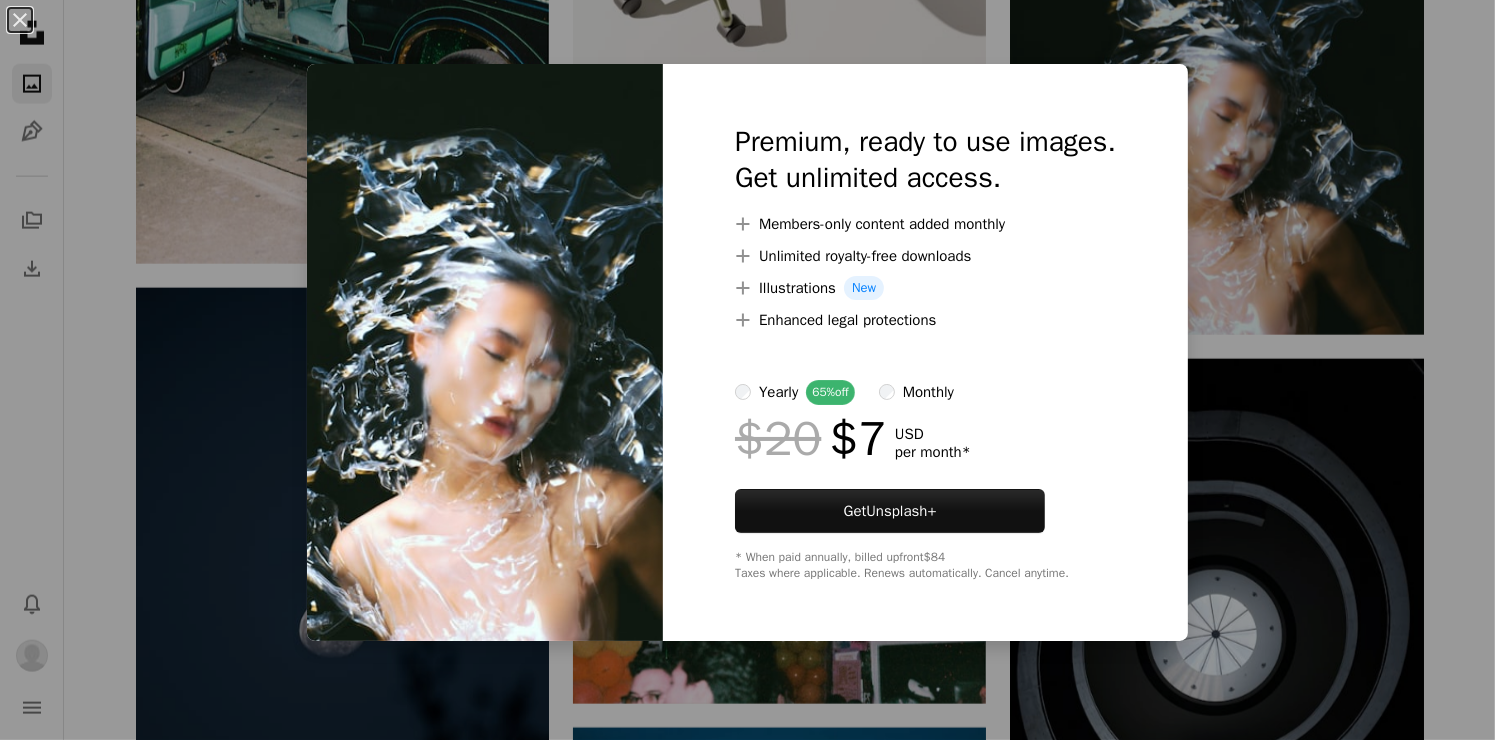 click on "Unsplash logo Unsplash Home A photo Pen Tool A stack of folders Download Photos Chevron down Bell navigation menu A magnifying glass Visual search Get Unsplash+ Submit an image Featured Featured Wallpapers Nature 3D Renders Textures Travel Film People Architecture & Interiors Street Photography Experimental Plus sign for Unsplash+ Unlock everything Unsplash+ has to offer. Cancel anytime. Upgrade to Unsplash+ Collections See all From Above 40 images Modern Interiors 55 images fathers 103 images Canada 463 images 4th of july independence day fast food columbia university artificial intelligence britain A trend sign See trending searches Plus sign for Unsplash+ Unlock everything Unsplash+ has to offer. Cancel anytime. Upgrade to Unsplash+ Pen Tool Your illustrations, everywhere. No need to be a pro—anyone can contribute. Upload your first SVG Collections See all From Above 40 images Modern Interiors 55 images fathers 103 images Canada 463 images 4th of july independence day fast food columbia university" at bounding box center [747, 540] 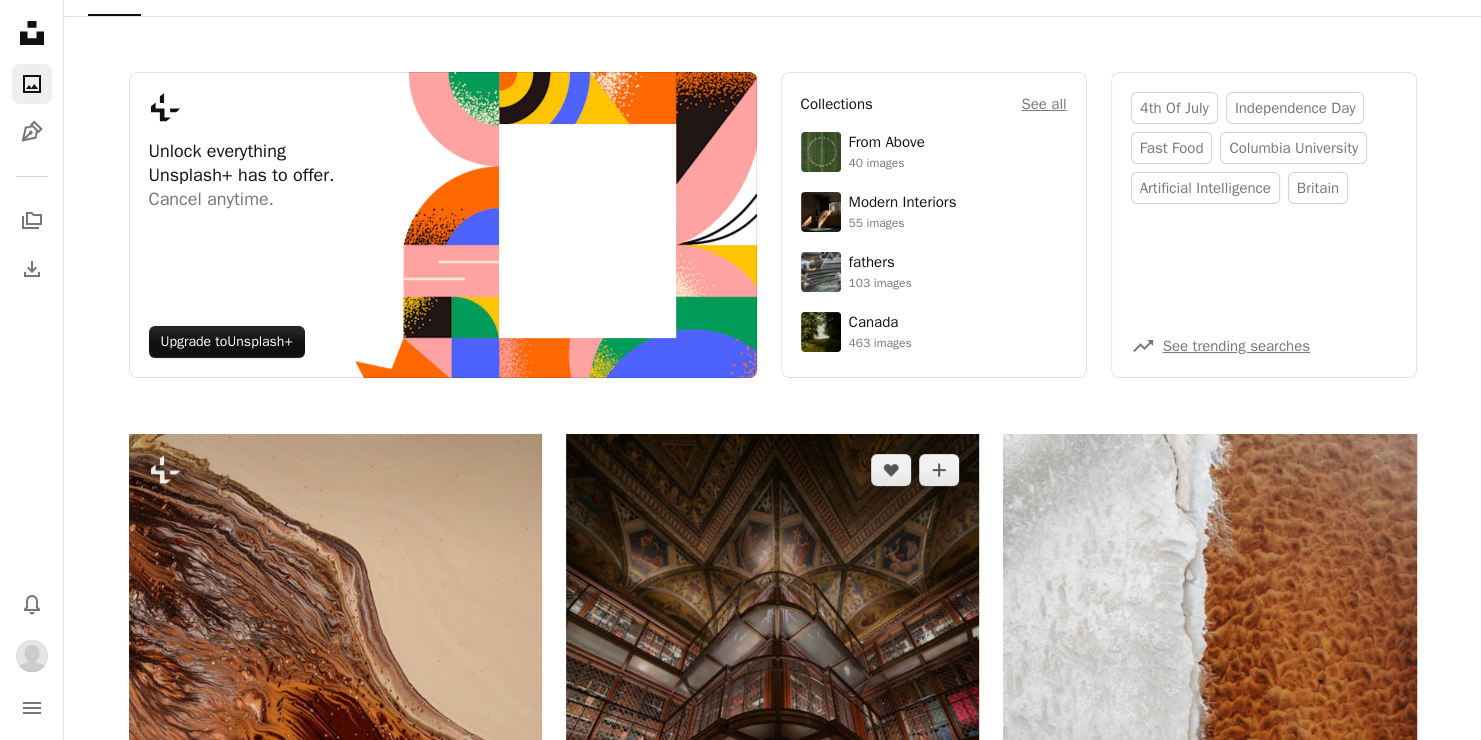 scroll, scrollTop: 0, scrollLeft: 0, axis: both 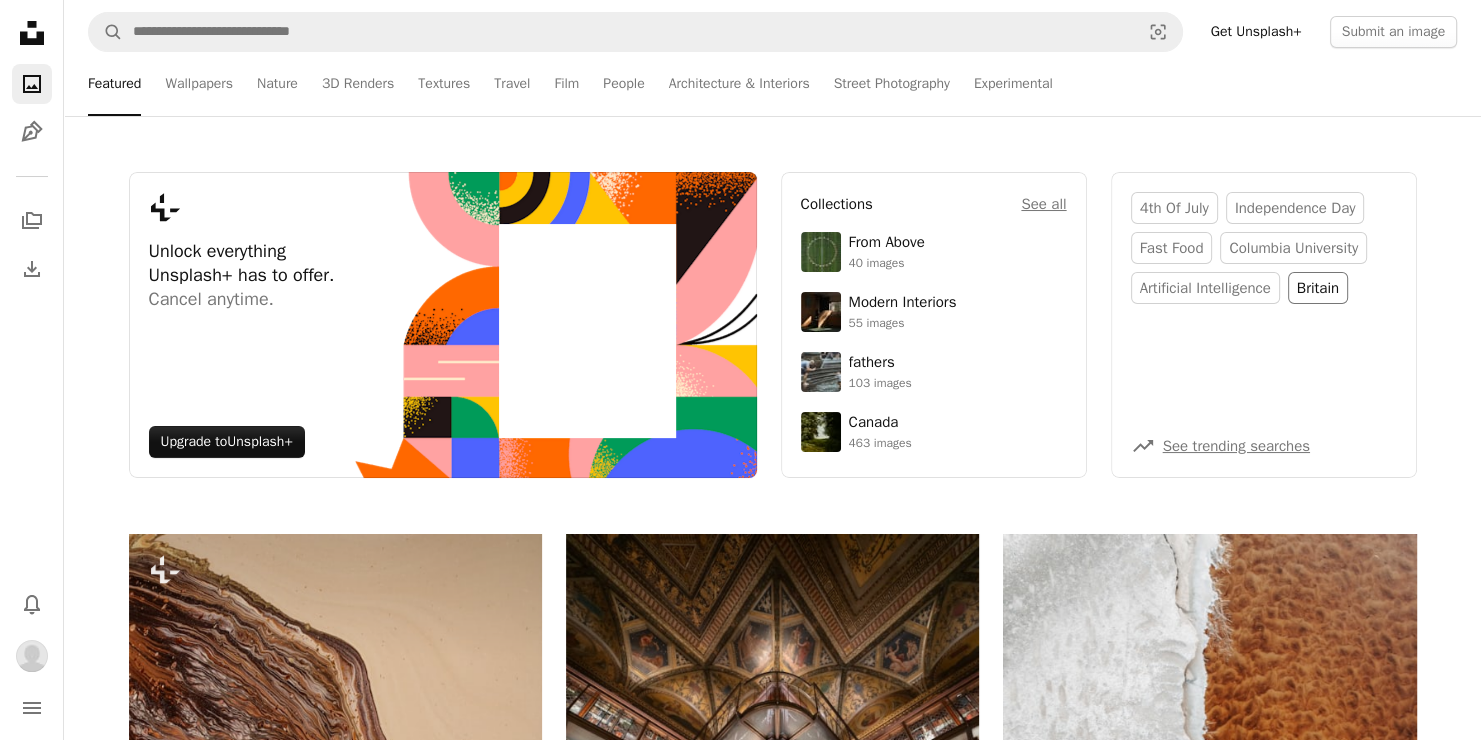 click on "britain" at bounding box center (1318, 288) 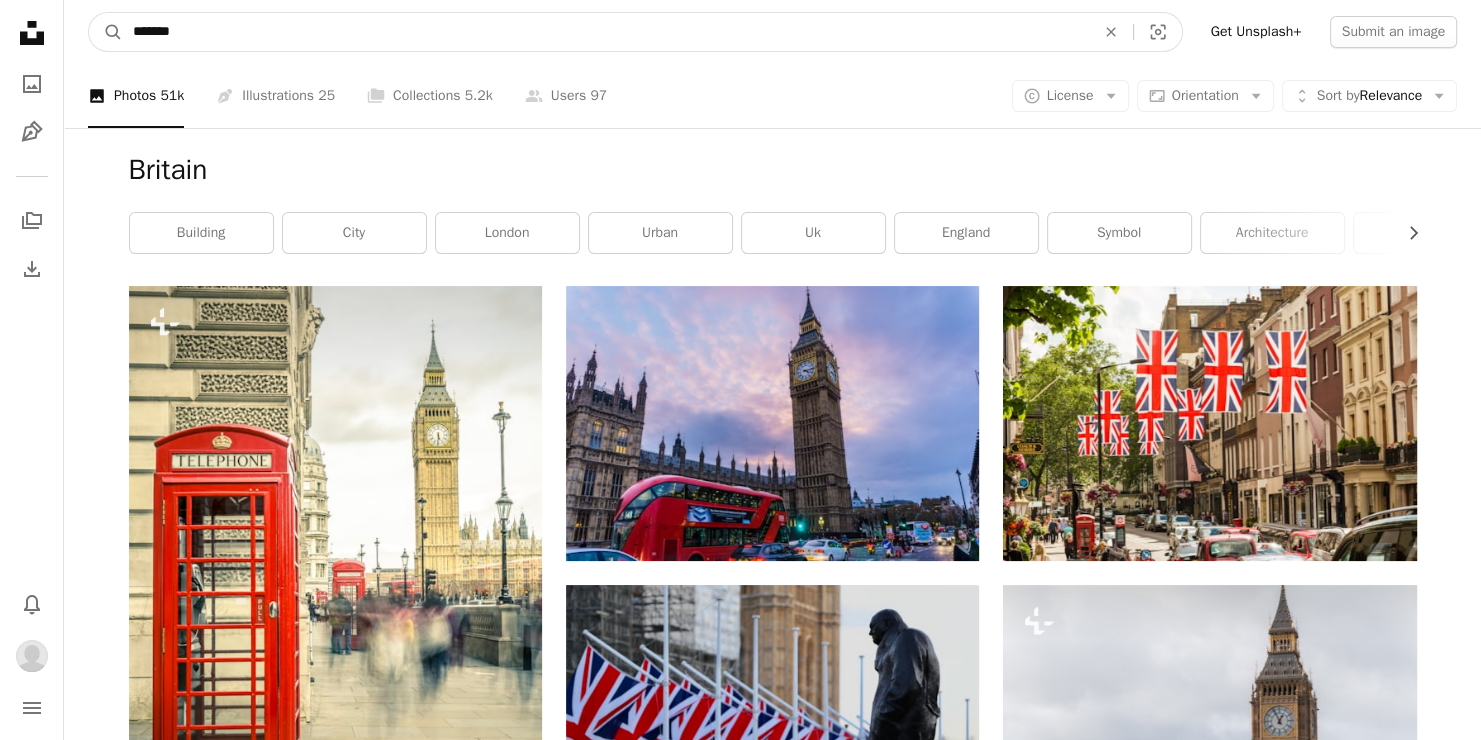 click on "*******" at bounding box center [606, 32] 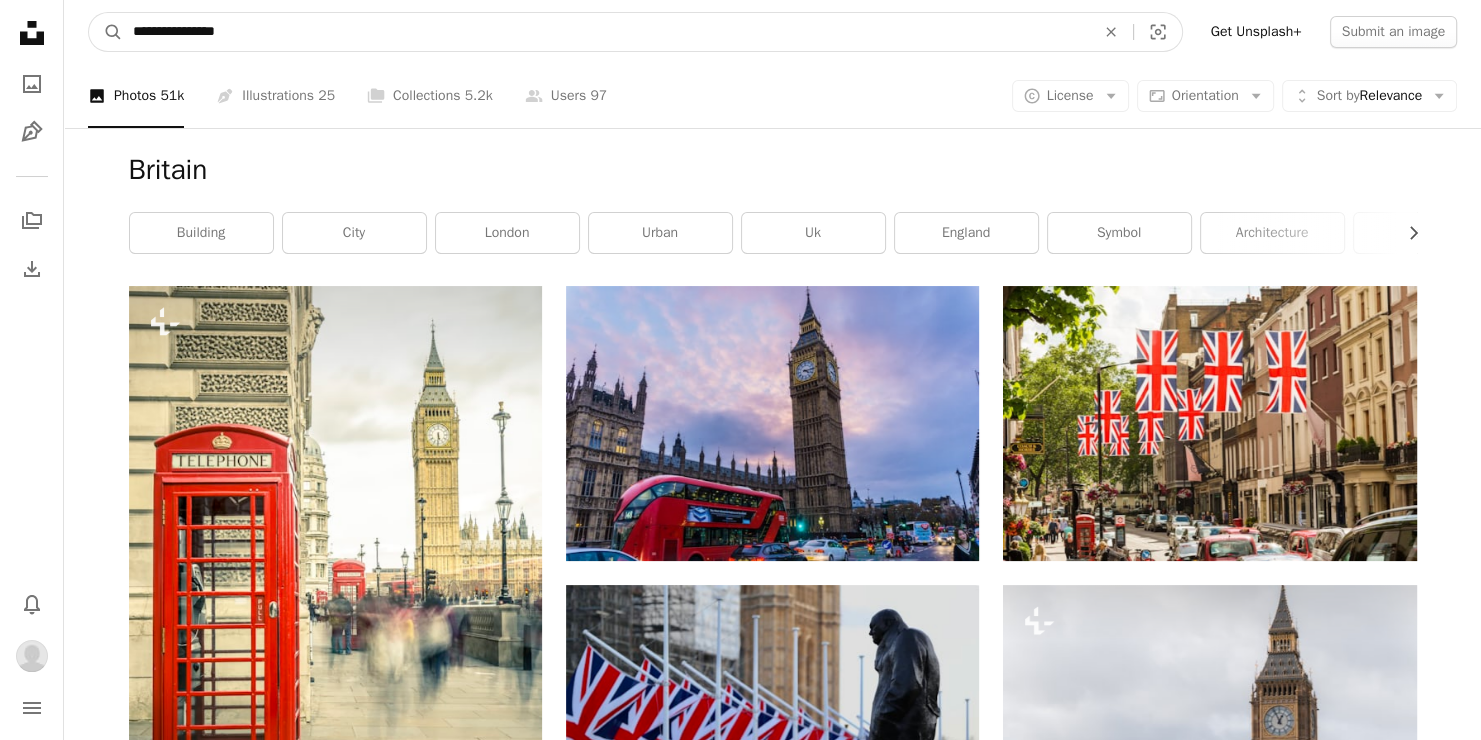 type on "**********" 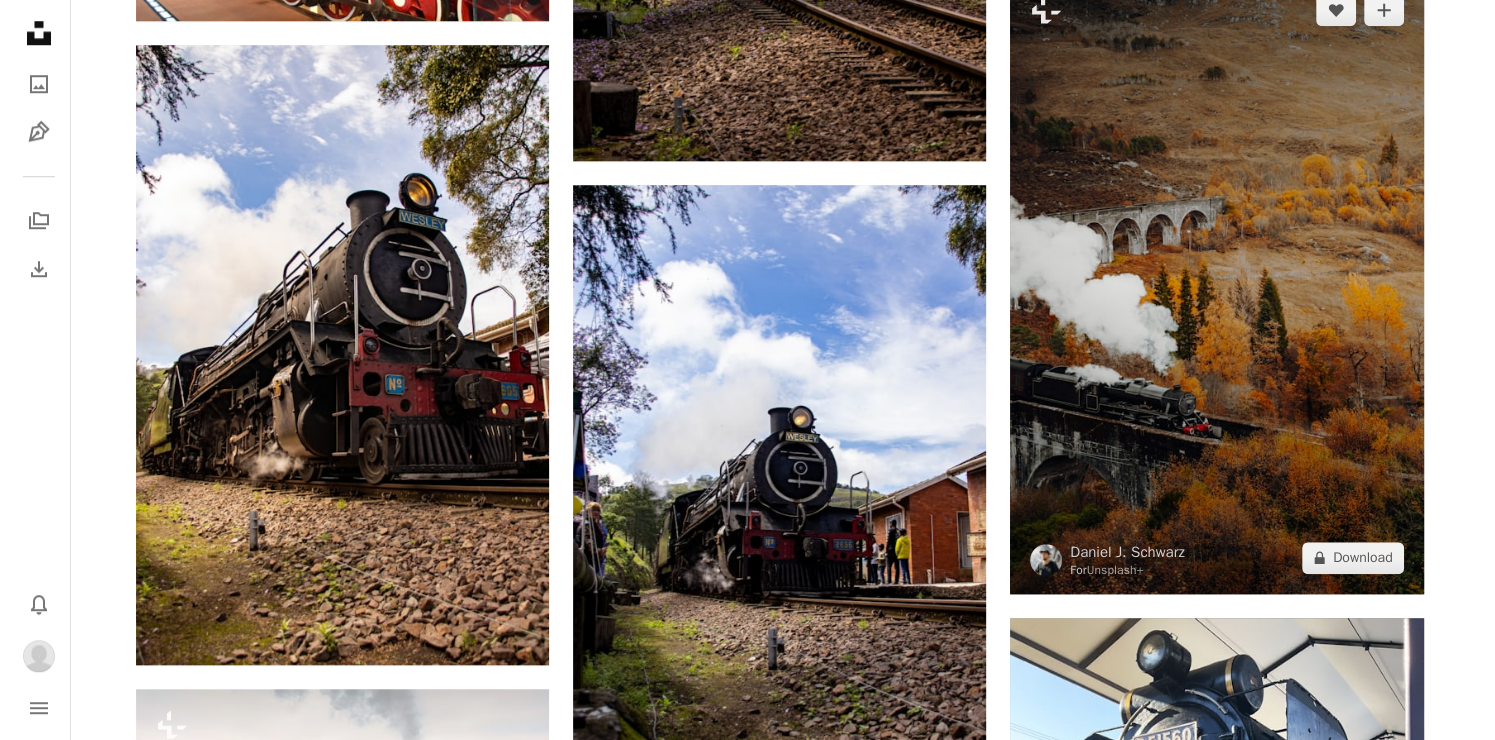 scroll, scrollTop: 1500, scrollLeft: 0, axis: vertical 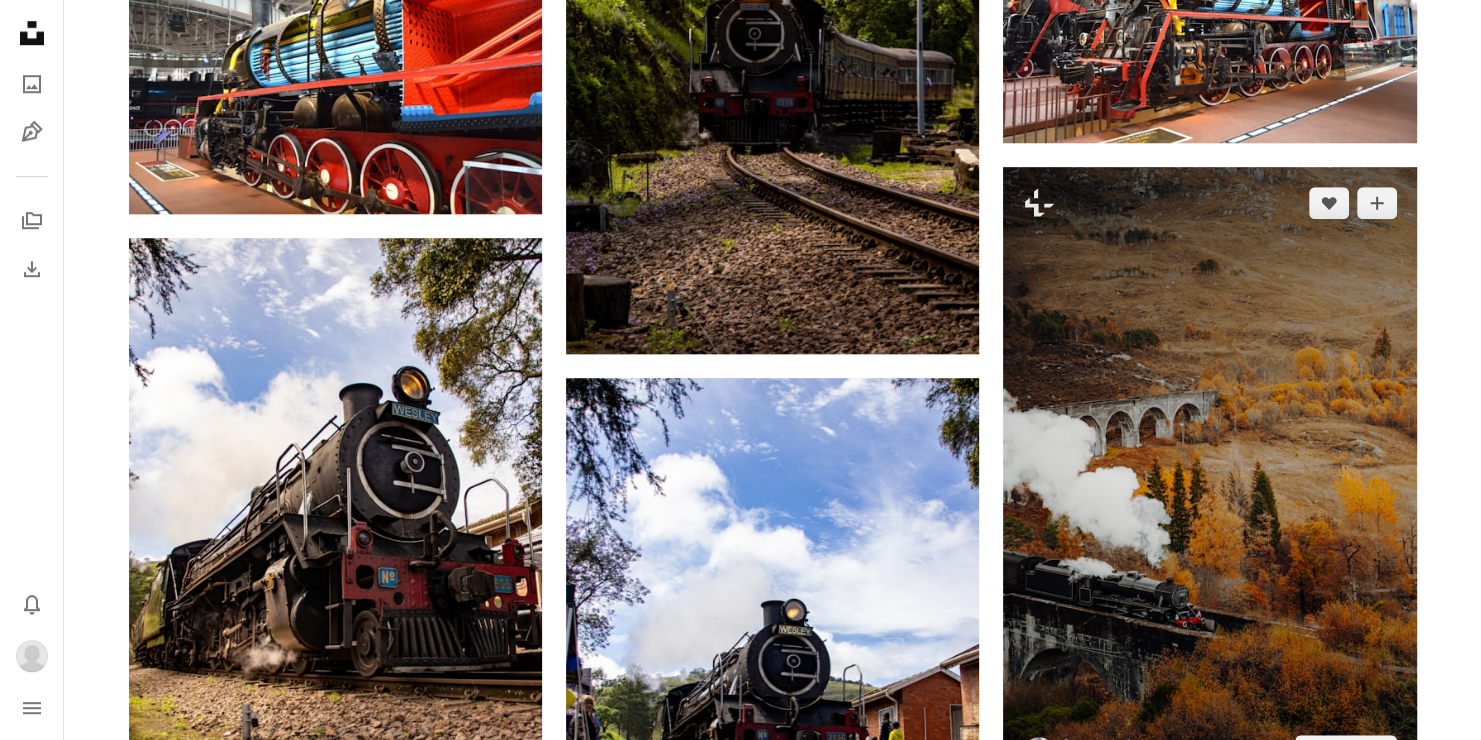 click at bounding box center (1209, 477) 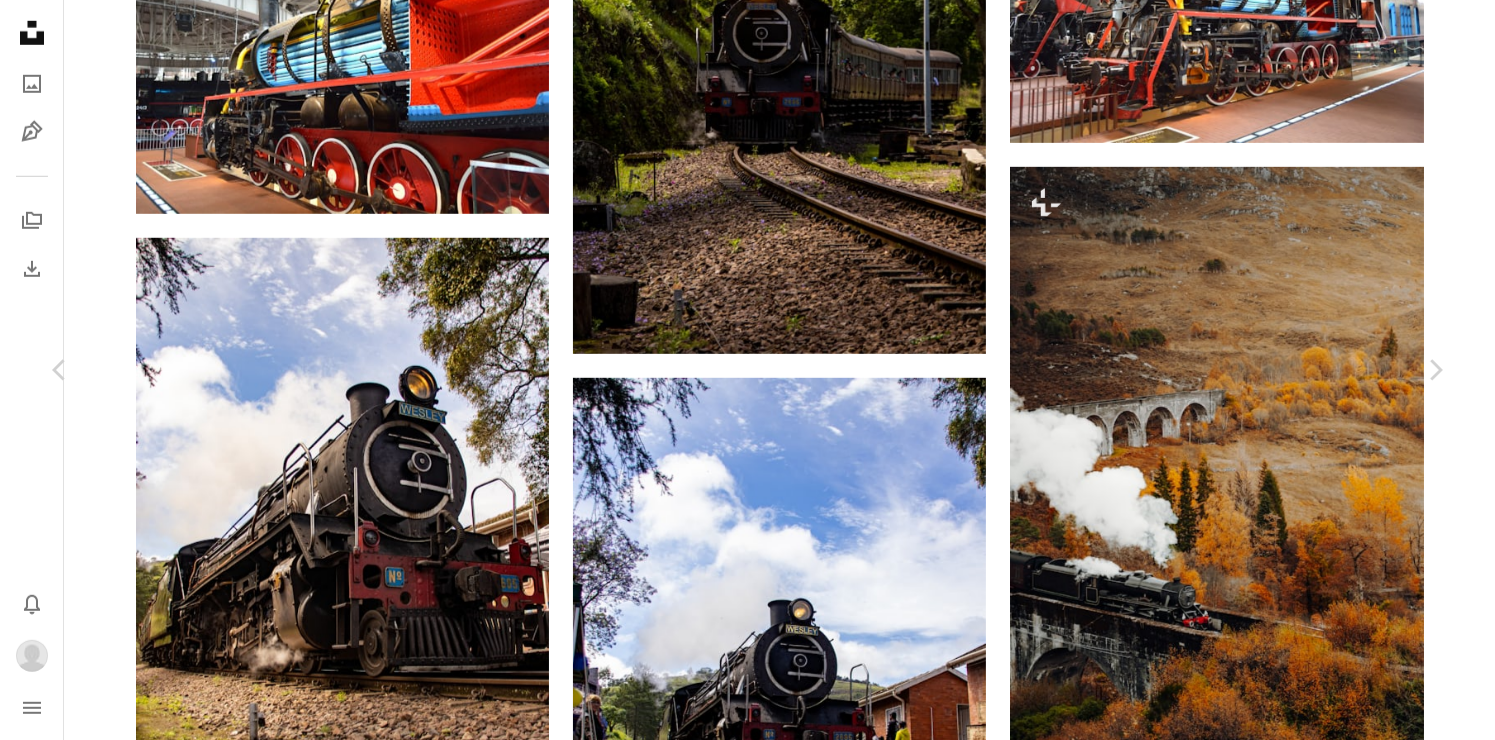 click at bounding box center (740, 2364) 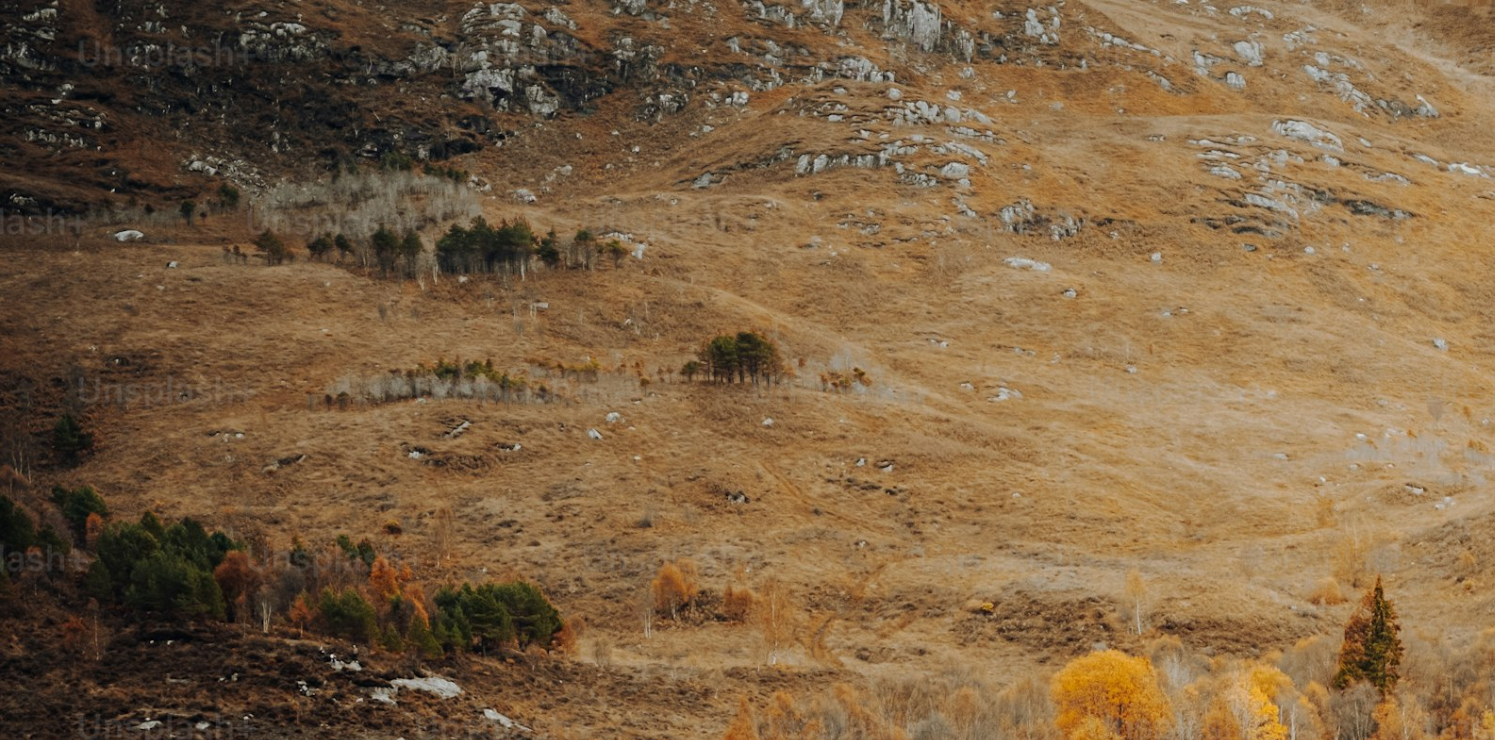 scroll, scrollTop: 741, scrollLeft: 0, axis: vertical 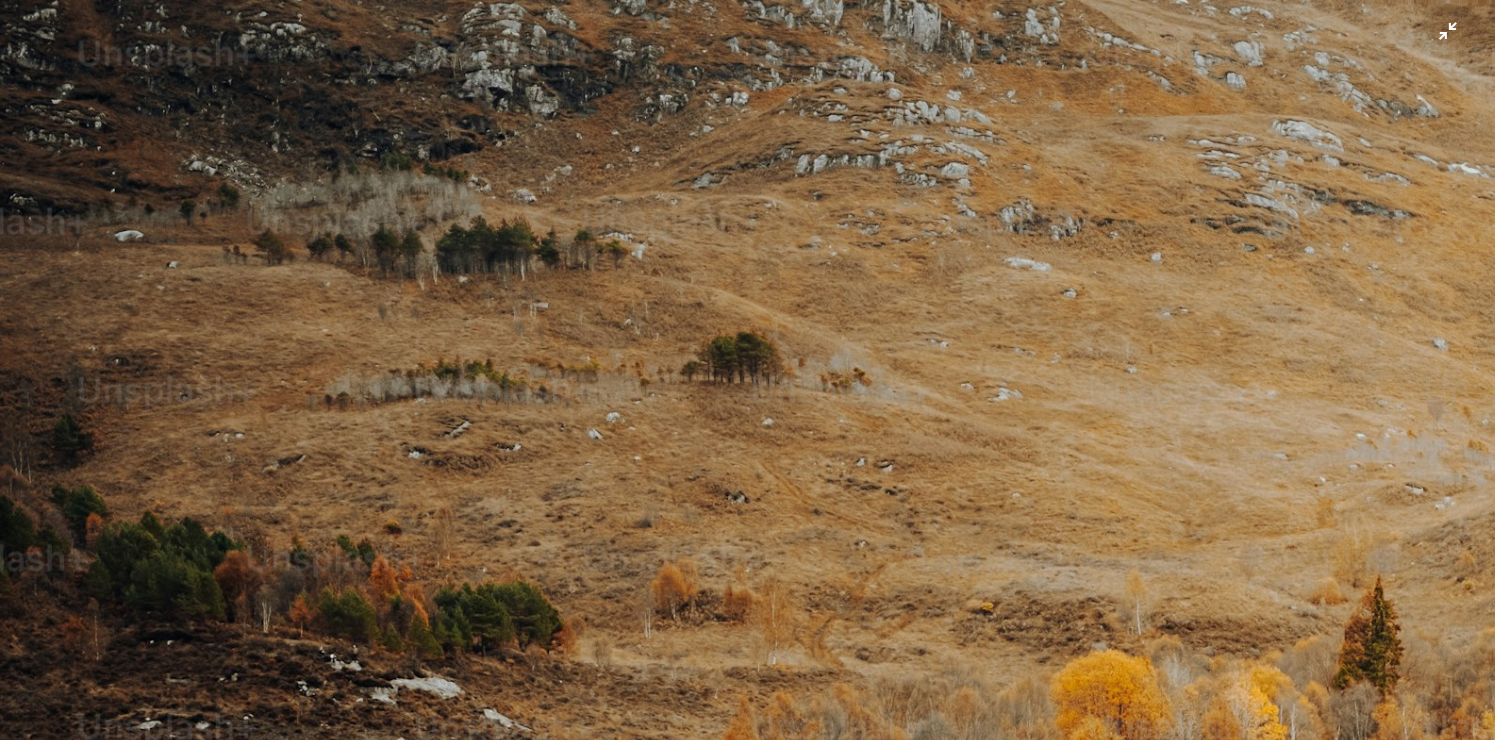 click at bounding box center (747, 1122) 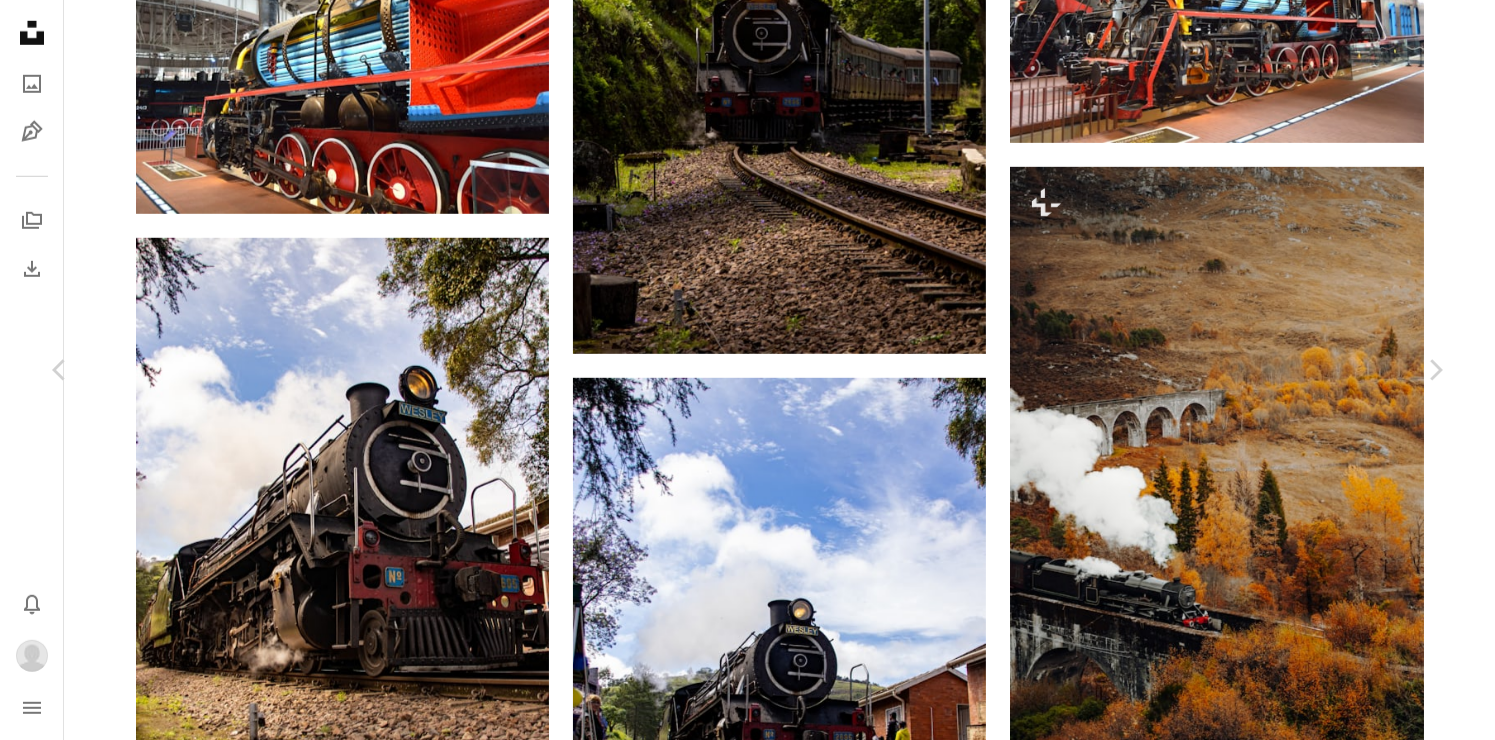 click on "An X shape Chevron left Chevron right [FIRST] [LAST] For Unsplash+ A heart A plus sign A lock Download Zoom in Featured in Photos A forward-right arrow Share More Actions A map marker Glenfinnan Viaduct, Glenfinnan, UK Calendar outlined Published on [MONTH] [DAY], [YEAR] Camera FUJIFILM, X-H2S Safety Licensed under the Unsplash+ License travel outdoor train adventure scotland harry potter travelling steam train autumn trees hogwarts express glenfinnan viaduct autumn colours viaduct glenfinnan From this series Chevron right Plus sign for Unsplash+ Plus sign for Unsplash+ Plus sign for Unsplash+ Plus sign for Unsplash+ Plus sign for Unsplash+ Plus sign for Unsplash+ Related images Plus sign for Unsplash+ A heart A plus sign [FIRST] [LAST] For Unsplash+ A lock Download Plus sign for Unsplash+ A heart A plus sign [FIRST] [LAST] For Unsplash+ A lock Download Plus sign for Unsplash+ A heart A plus sign [FIRST] [LAST] For Unsplash+ A lock Download Plus sign for Unsplash+ A heart A plus sign [FIRST] [LAST]" at bounding box center (747, 2356) 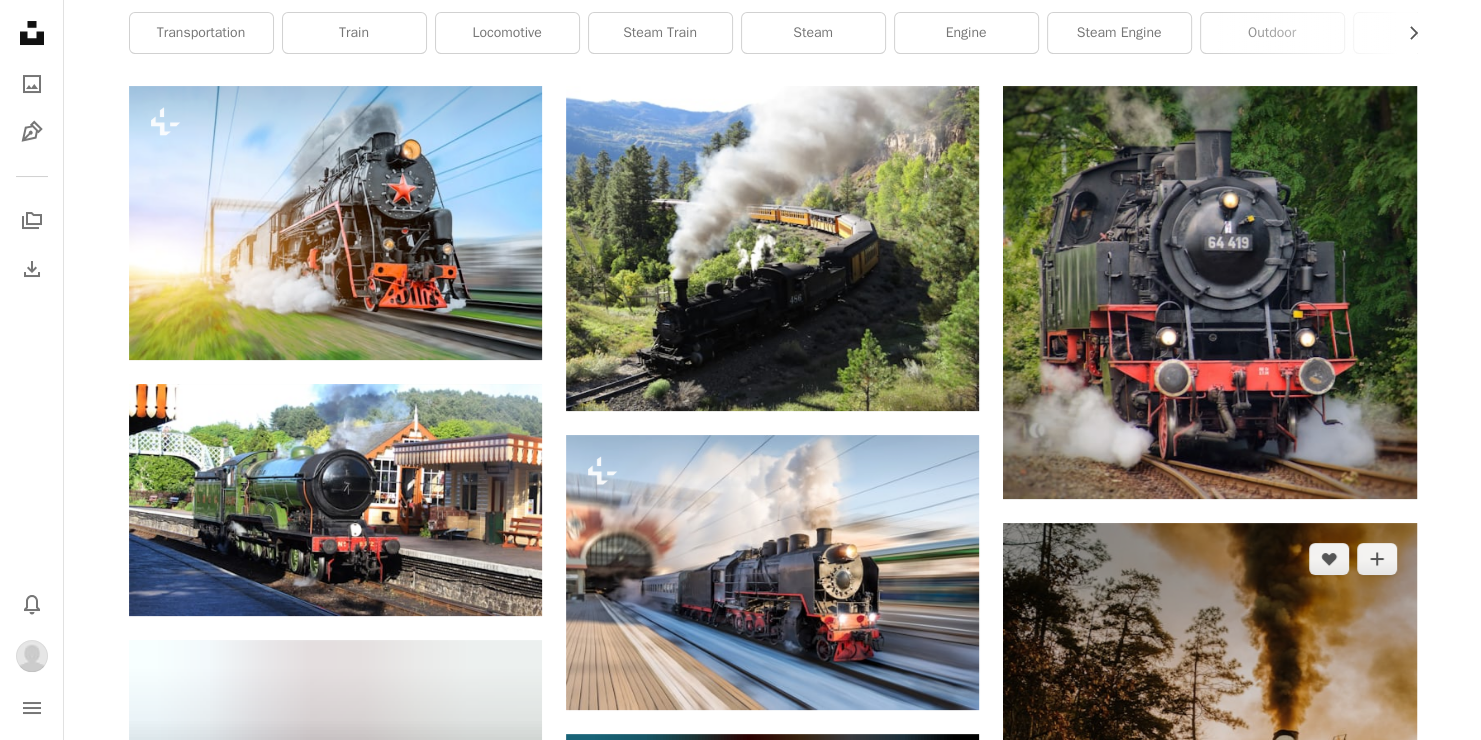 scroll, scrollTop: 0, scrollLeft: 0, axis: both 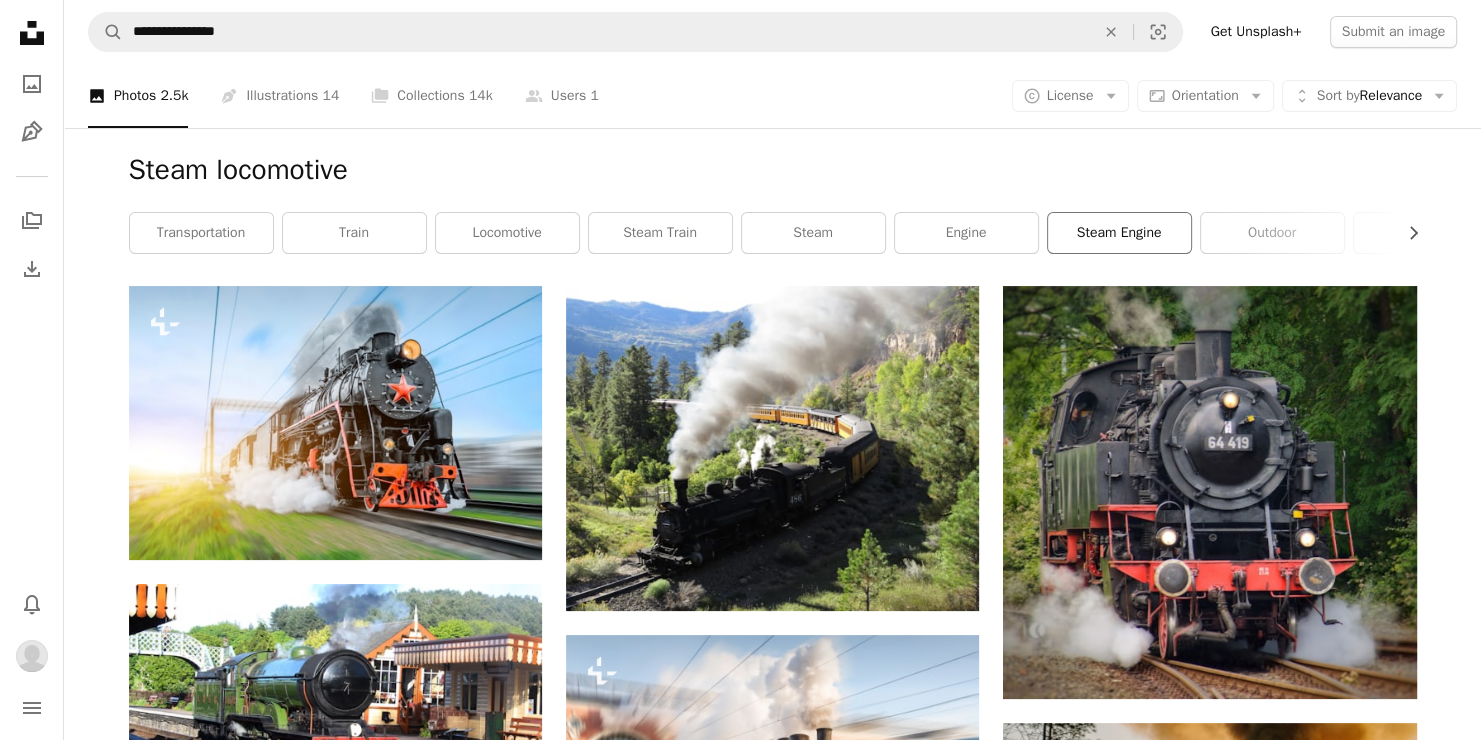 click on "steam engine" at bounding box center (1119, 233) 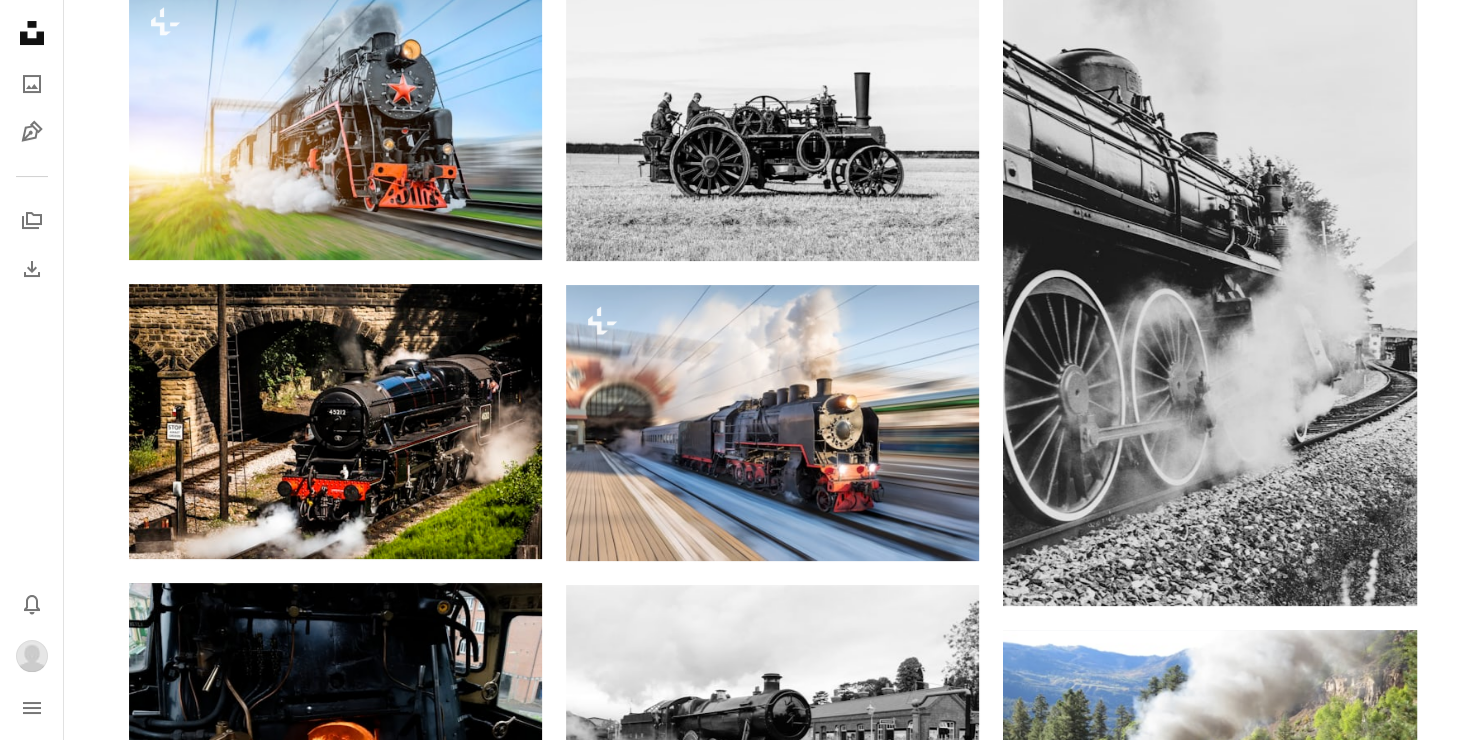 scroll, scrollTop: 0, scrollLeft: 0, axis: both 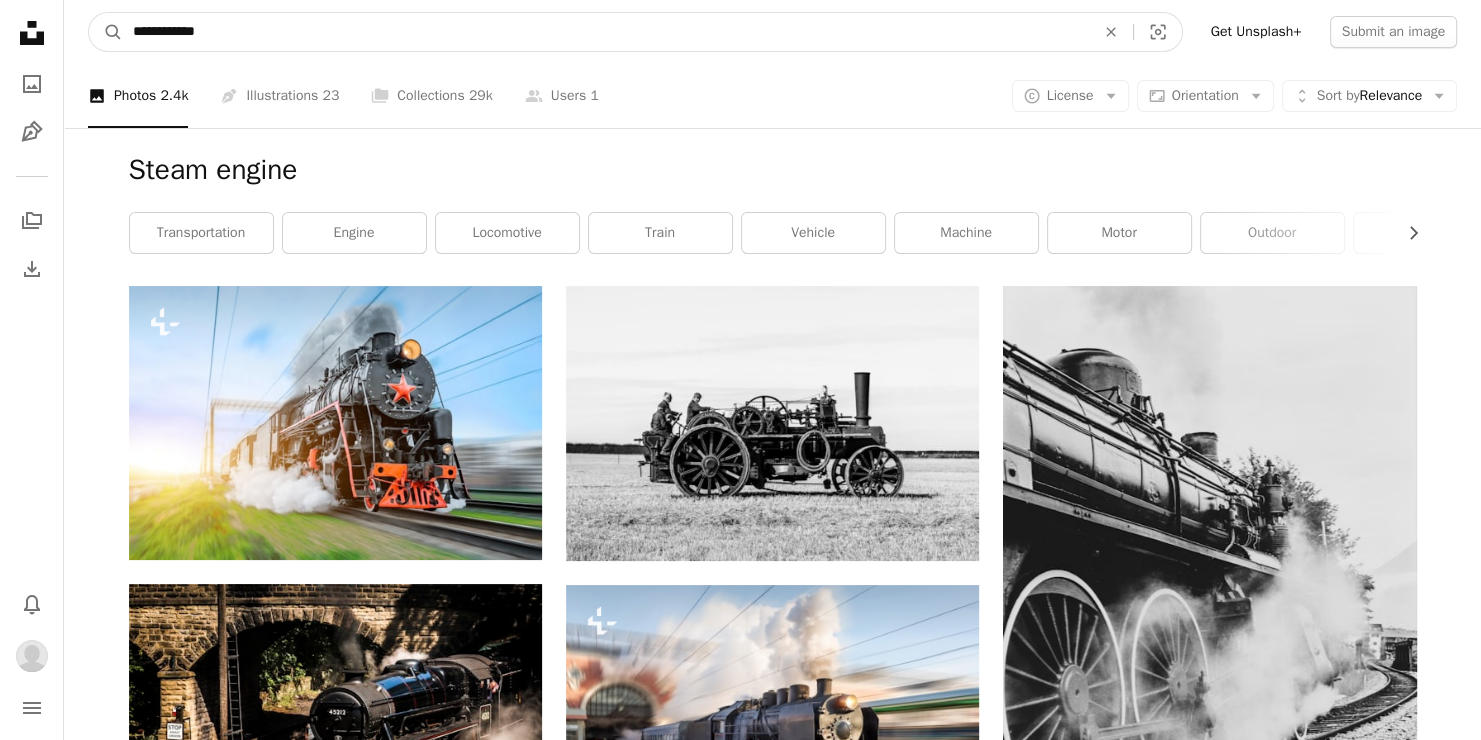 click on "**********" at bounding box center [606, 32] 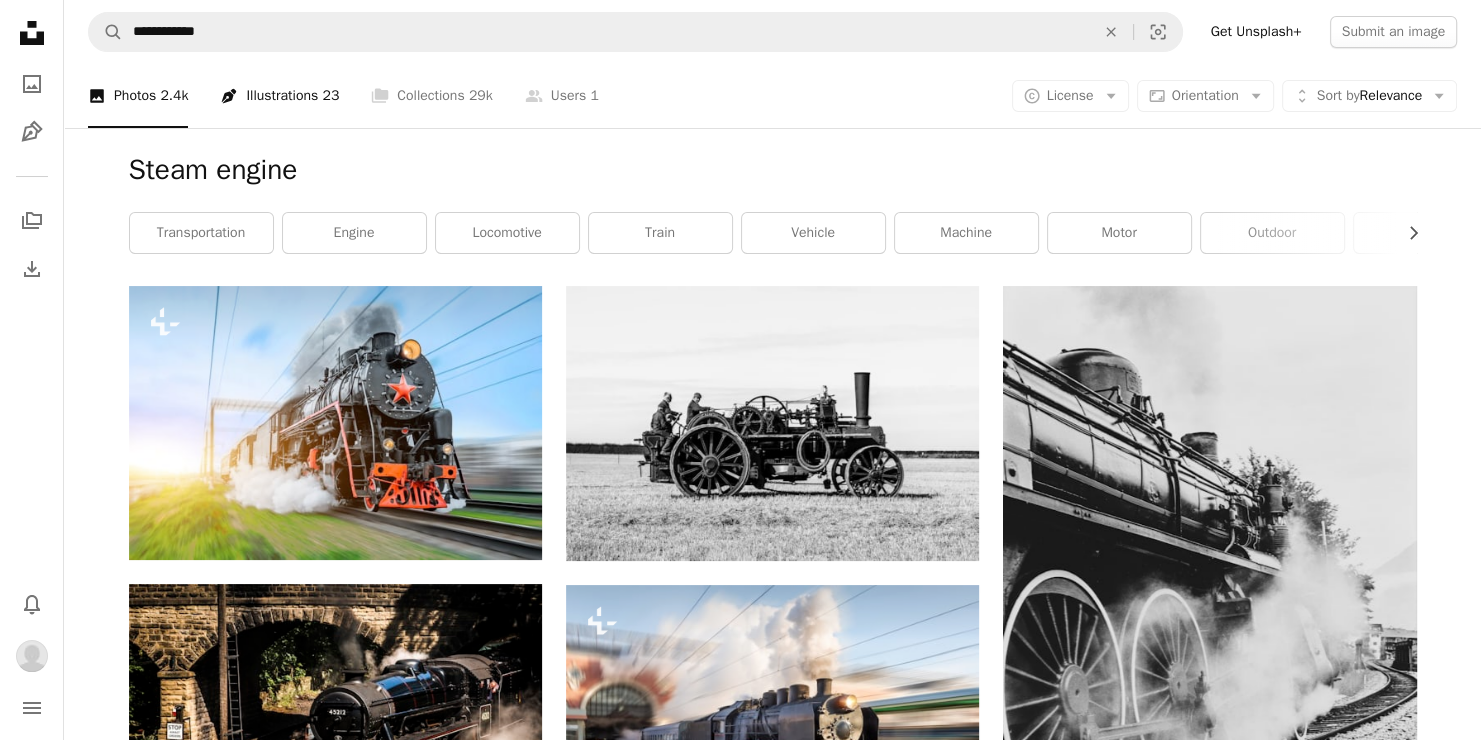 click on "Pen Tool Illustrations   23" at bounding box center [279, 96] 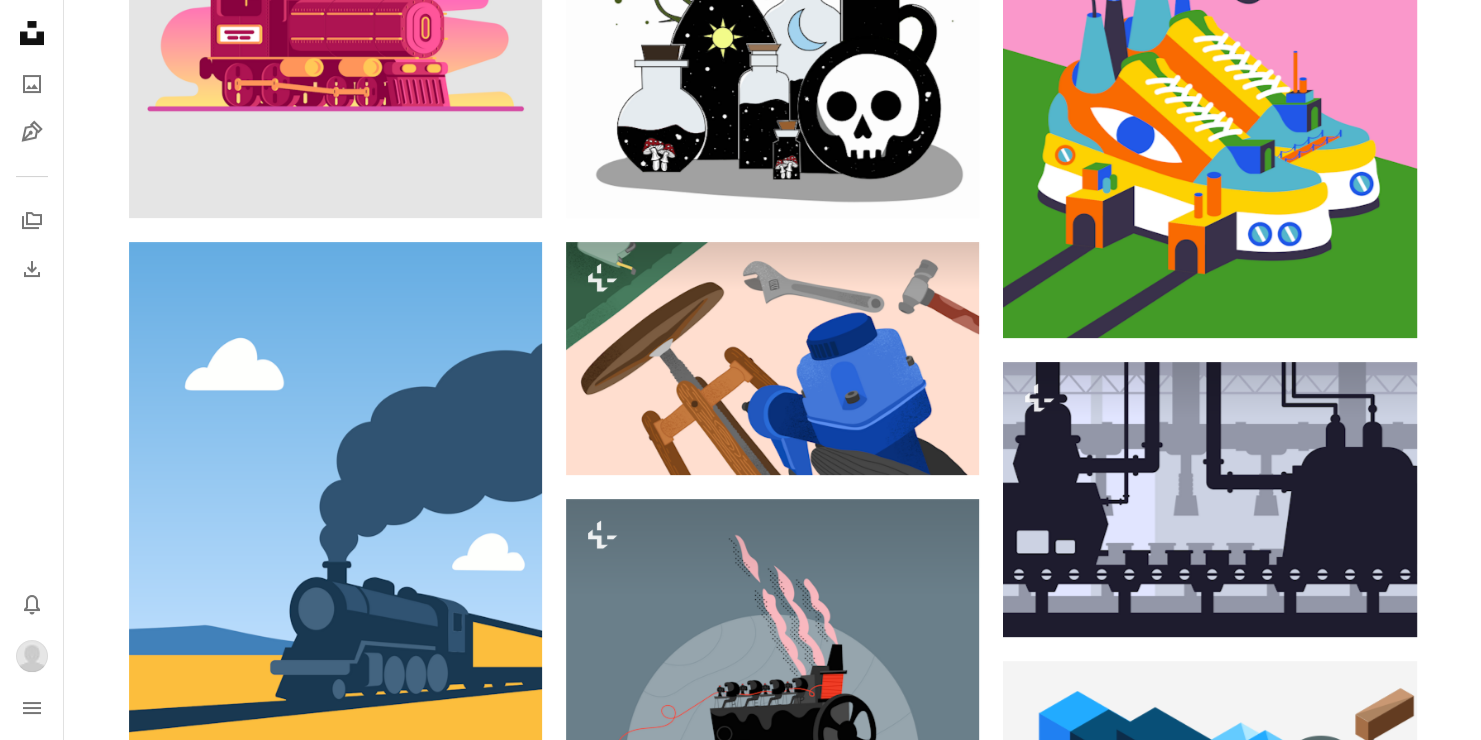 scroll, scrollTop: 0, scrollLeft: 0, axis: both 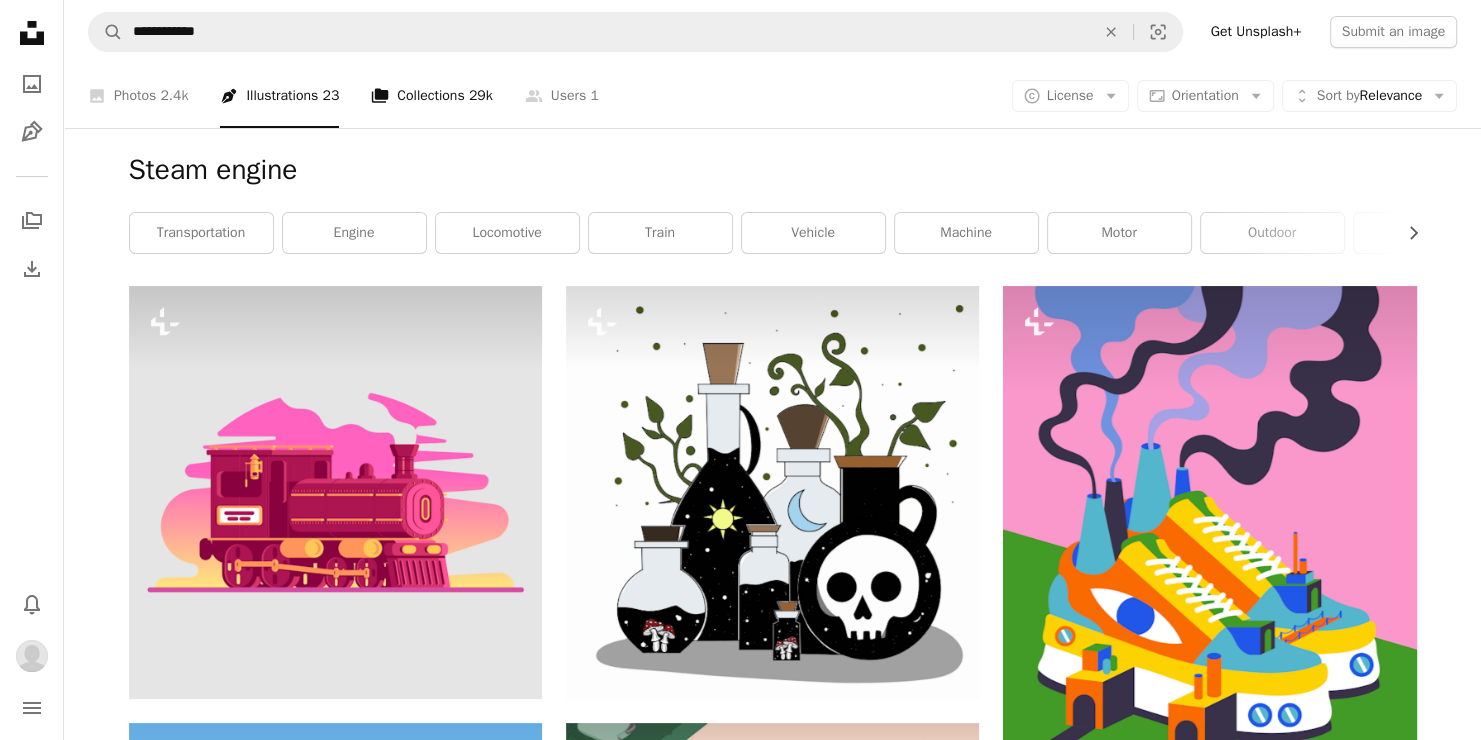 click on "A stack of folders Collections   29k" at bounding box center (431, 96) 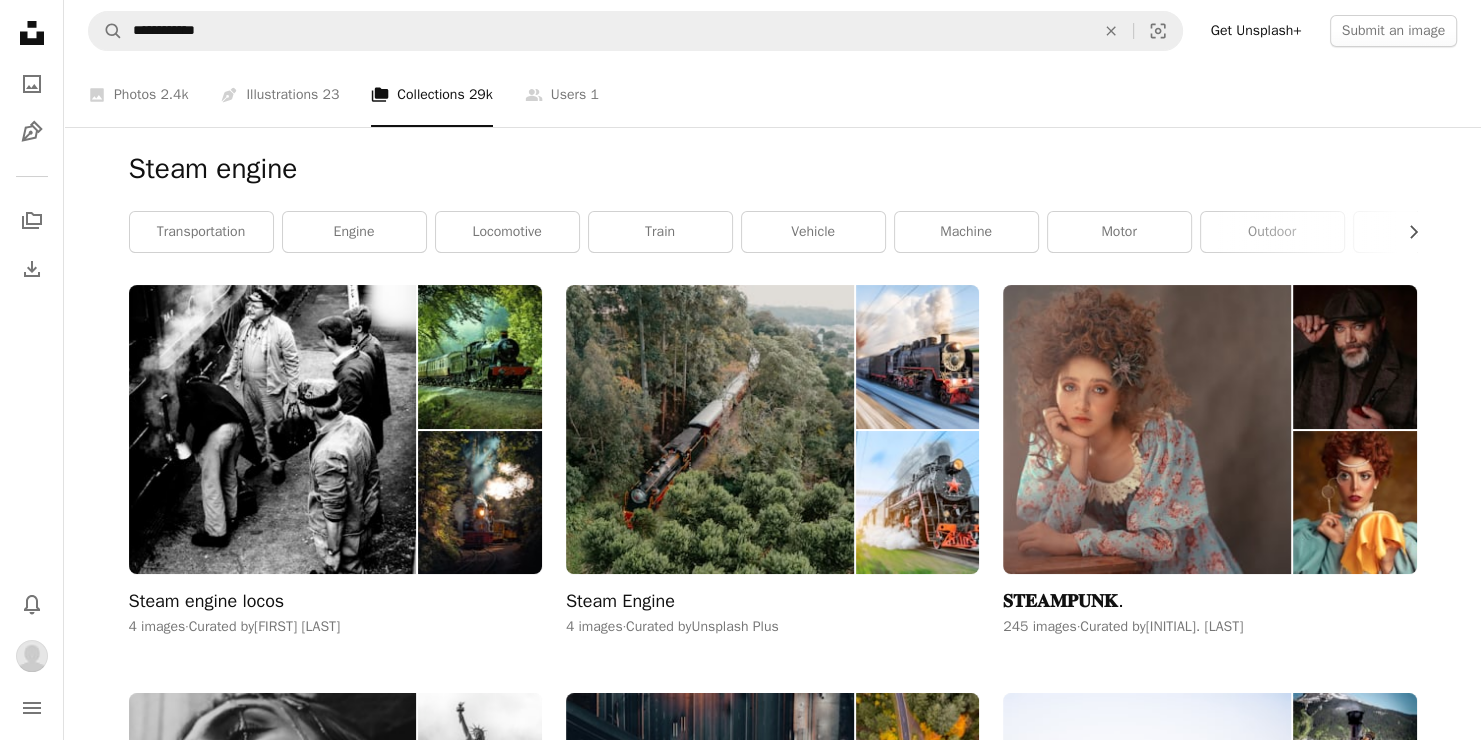 scroll, scrollTop: 0, scrollLeft: 0, axis: both 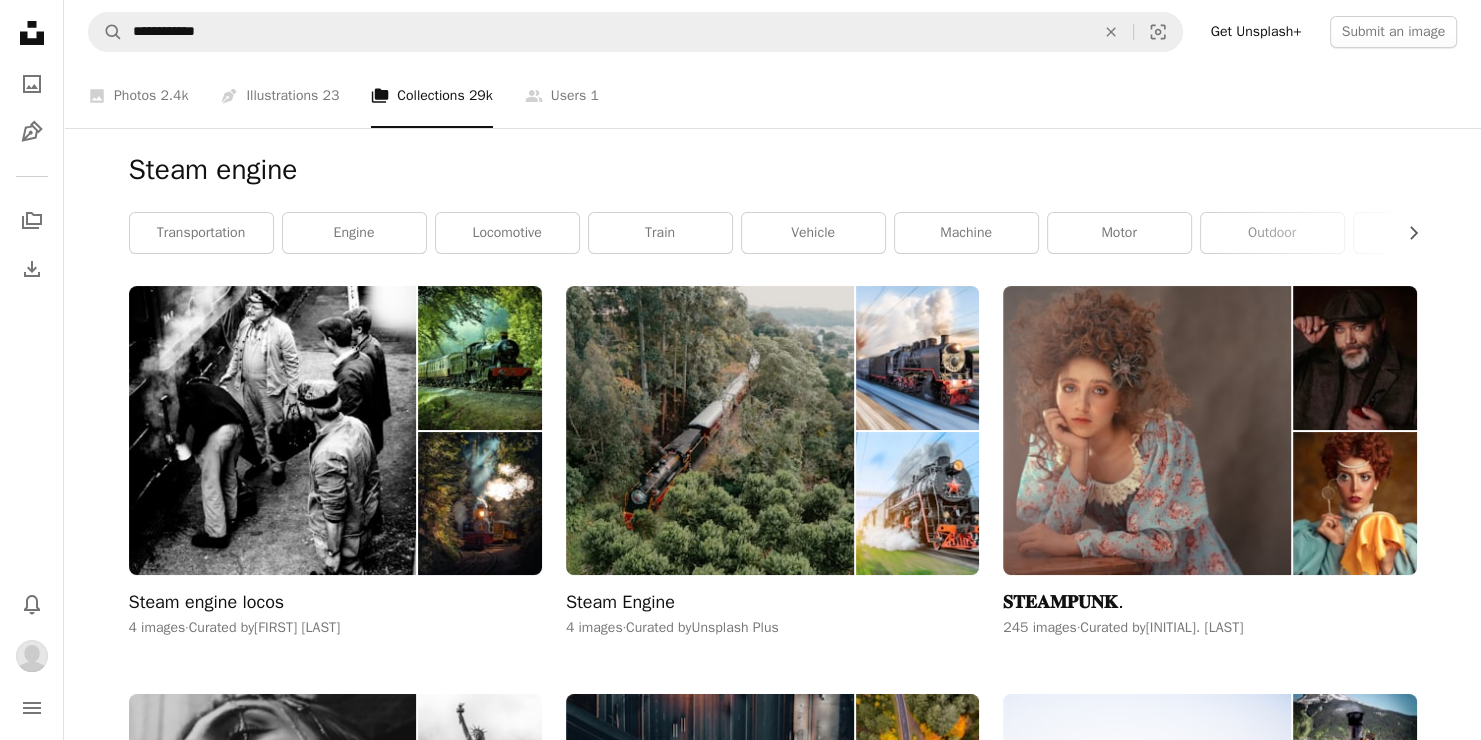 click 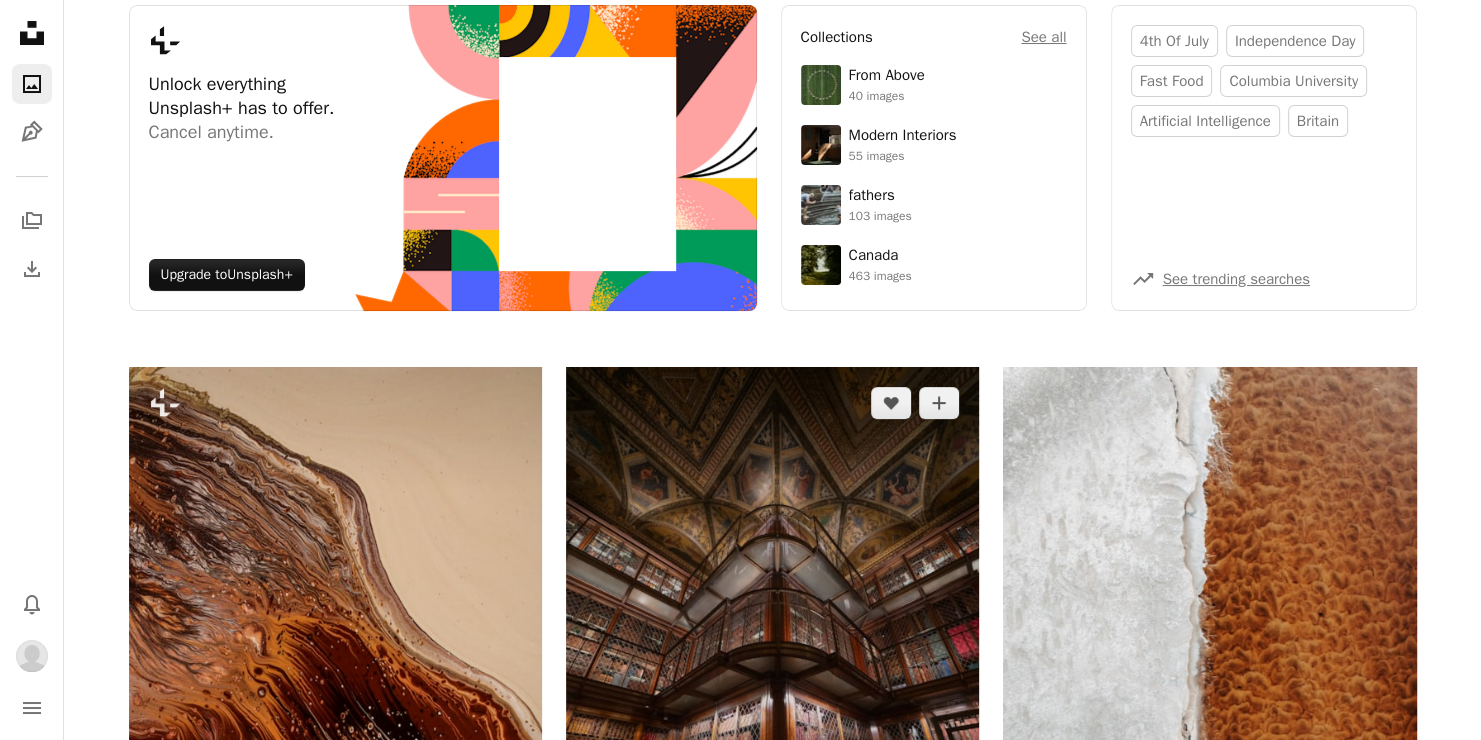 scroll, scrollTop: 0, scrollLeft: 0, axis: both 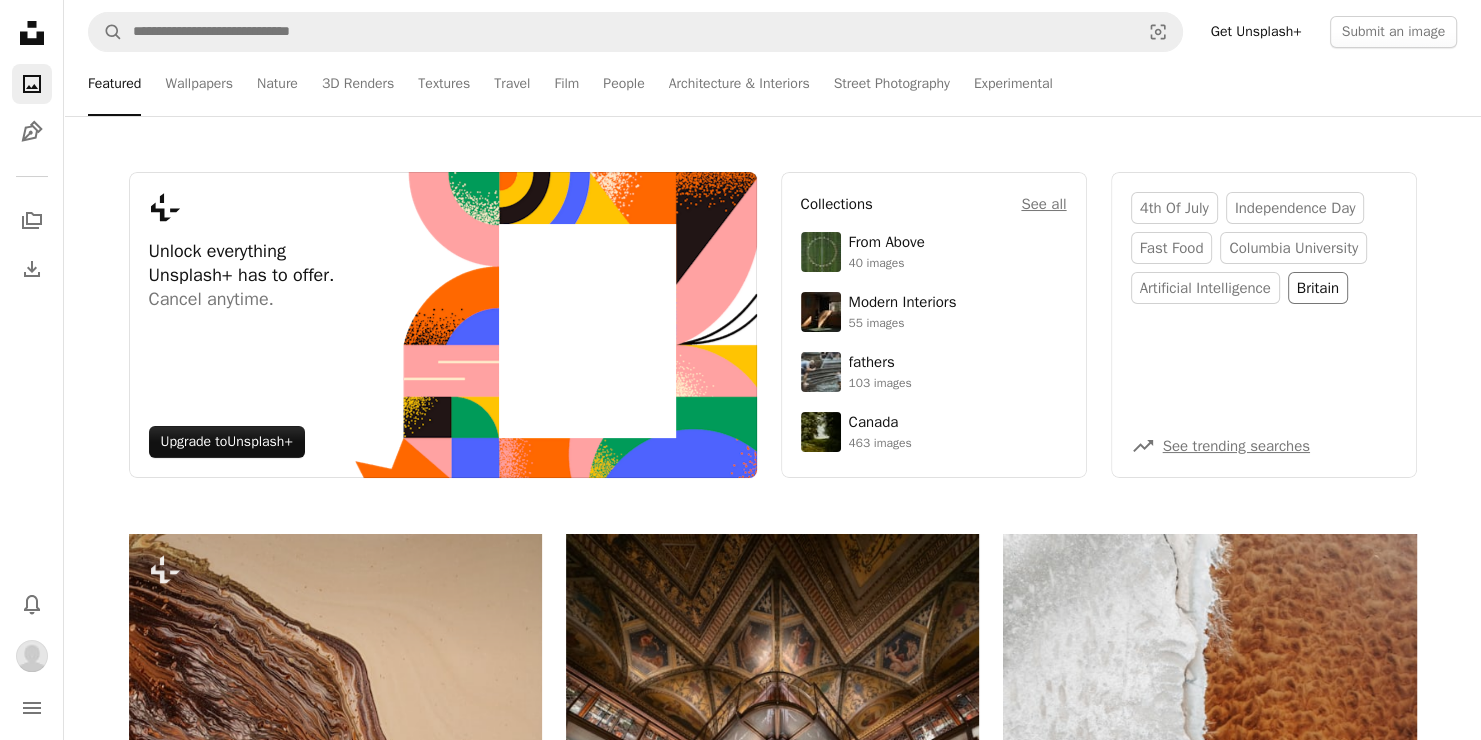 click on "britain" at bounding box center (1318, 288) 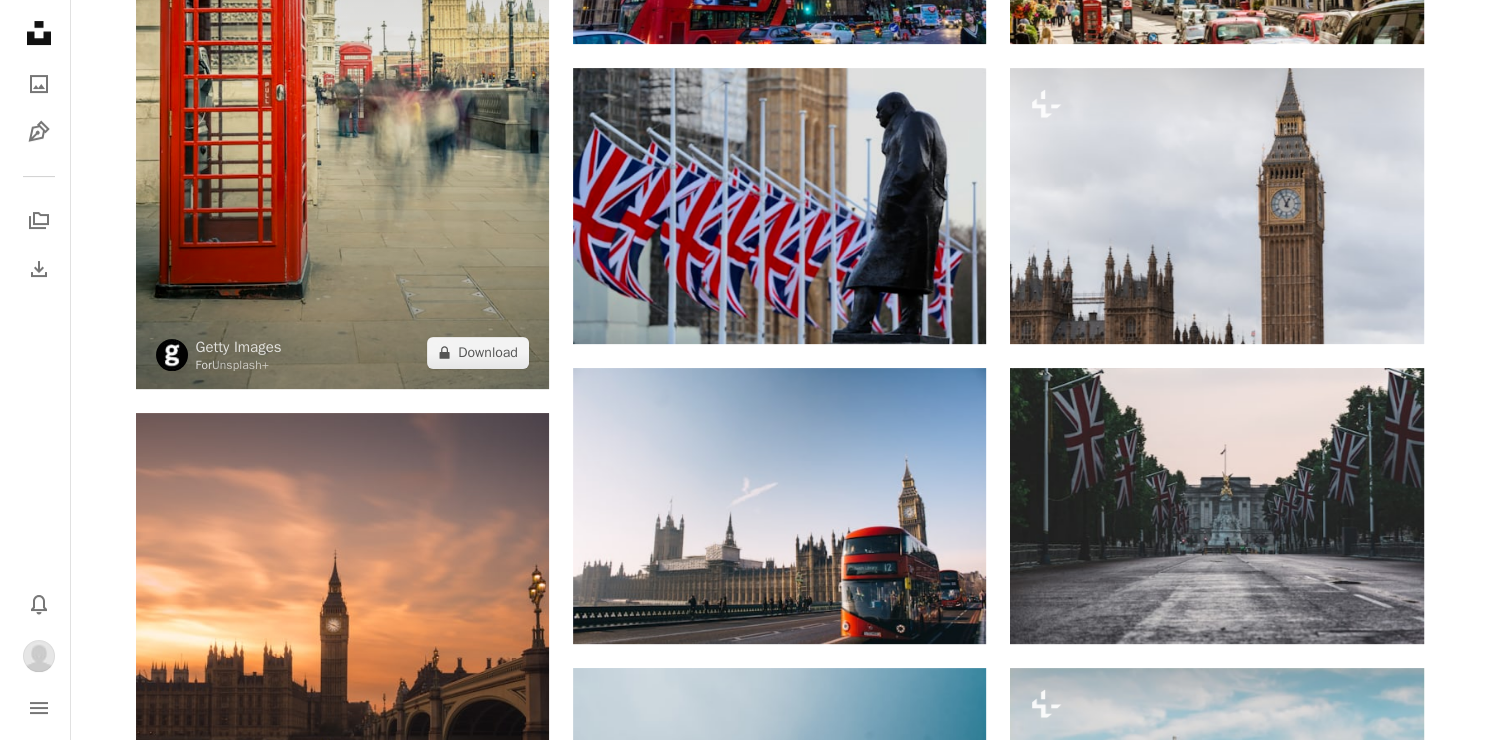 scroll, scrollTop: 700, scrollLeft: 0, axis: vertical 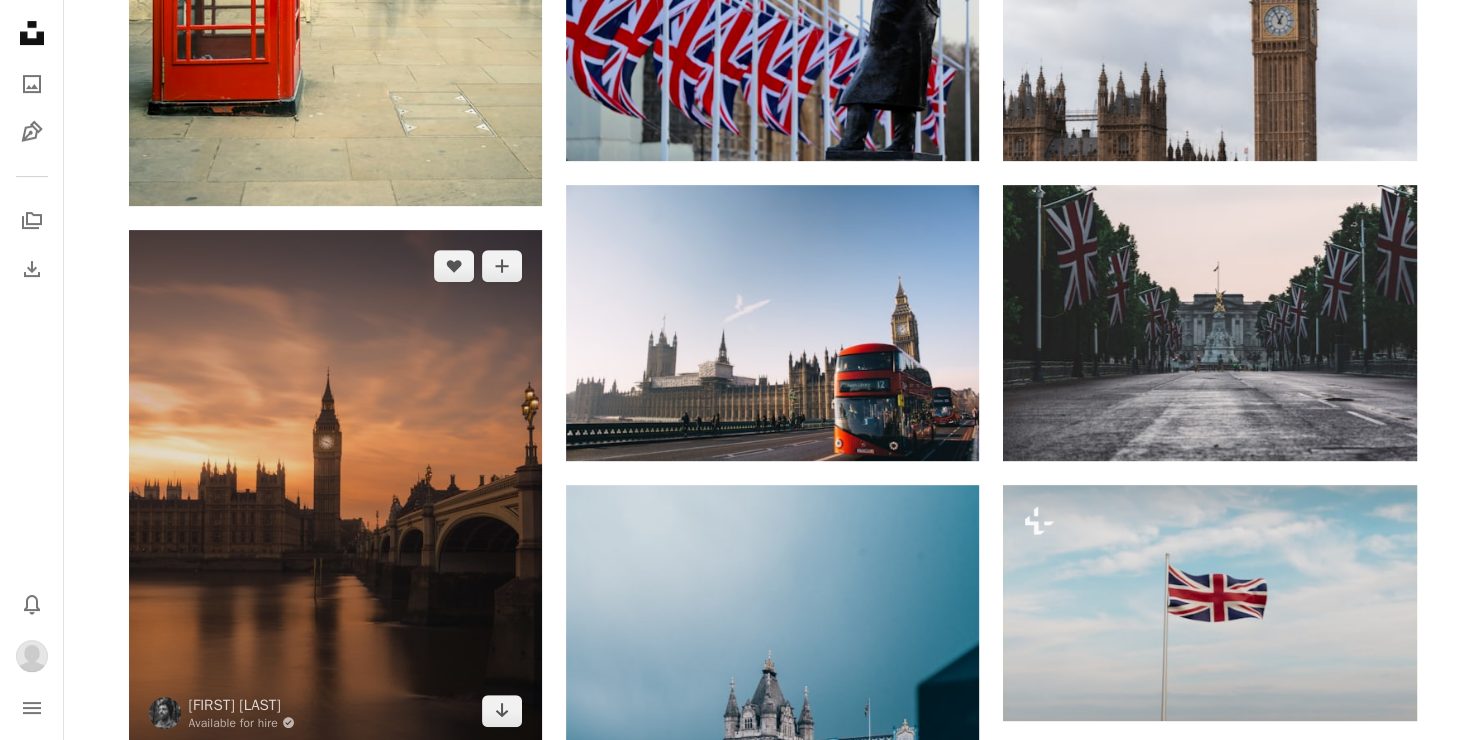 click at bounding box center [335, 488] 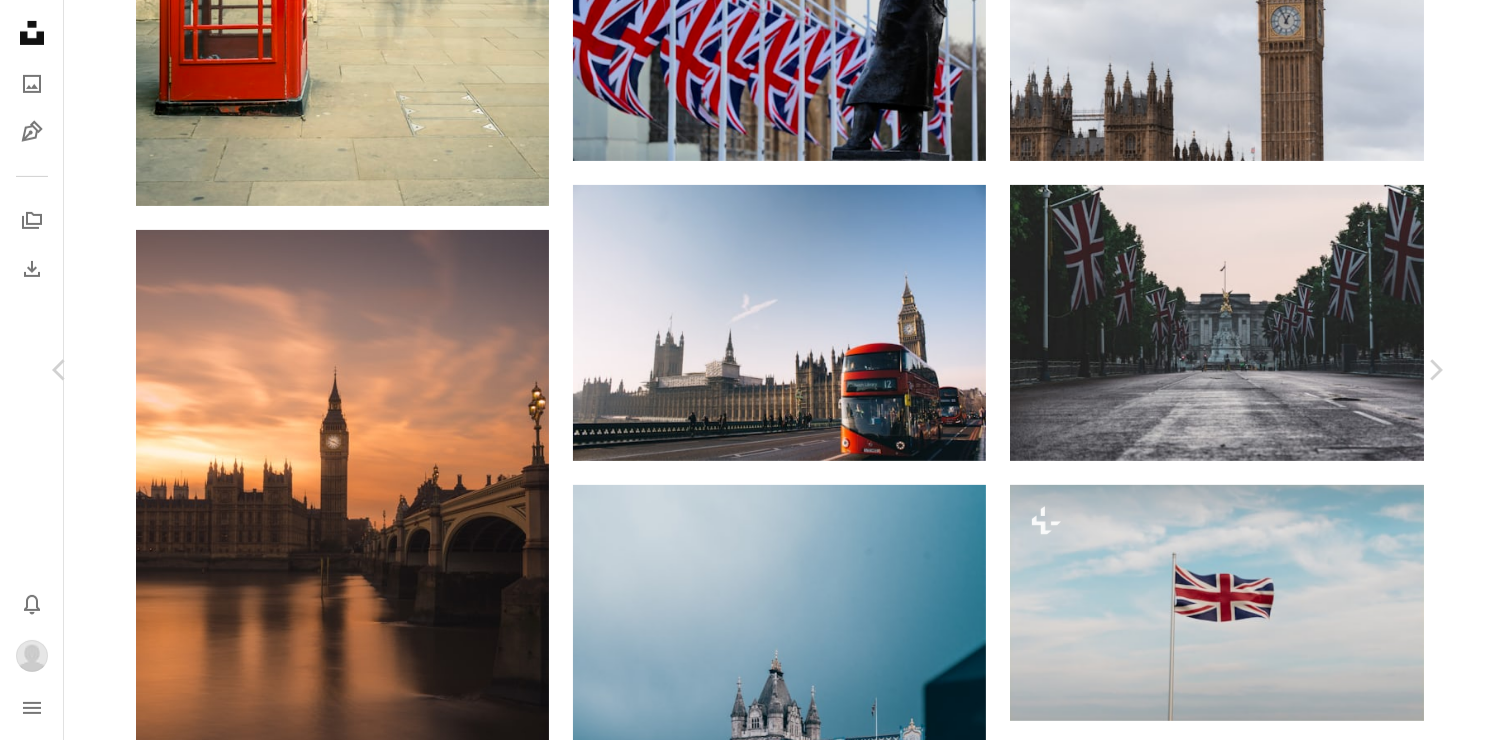 scroll, scrollTop: 300, scrollLeft: 0, axis: vertical 